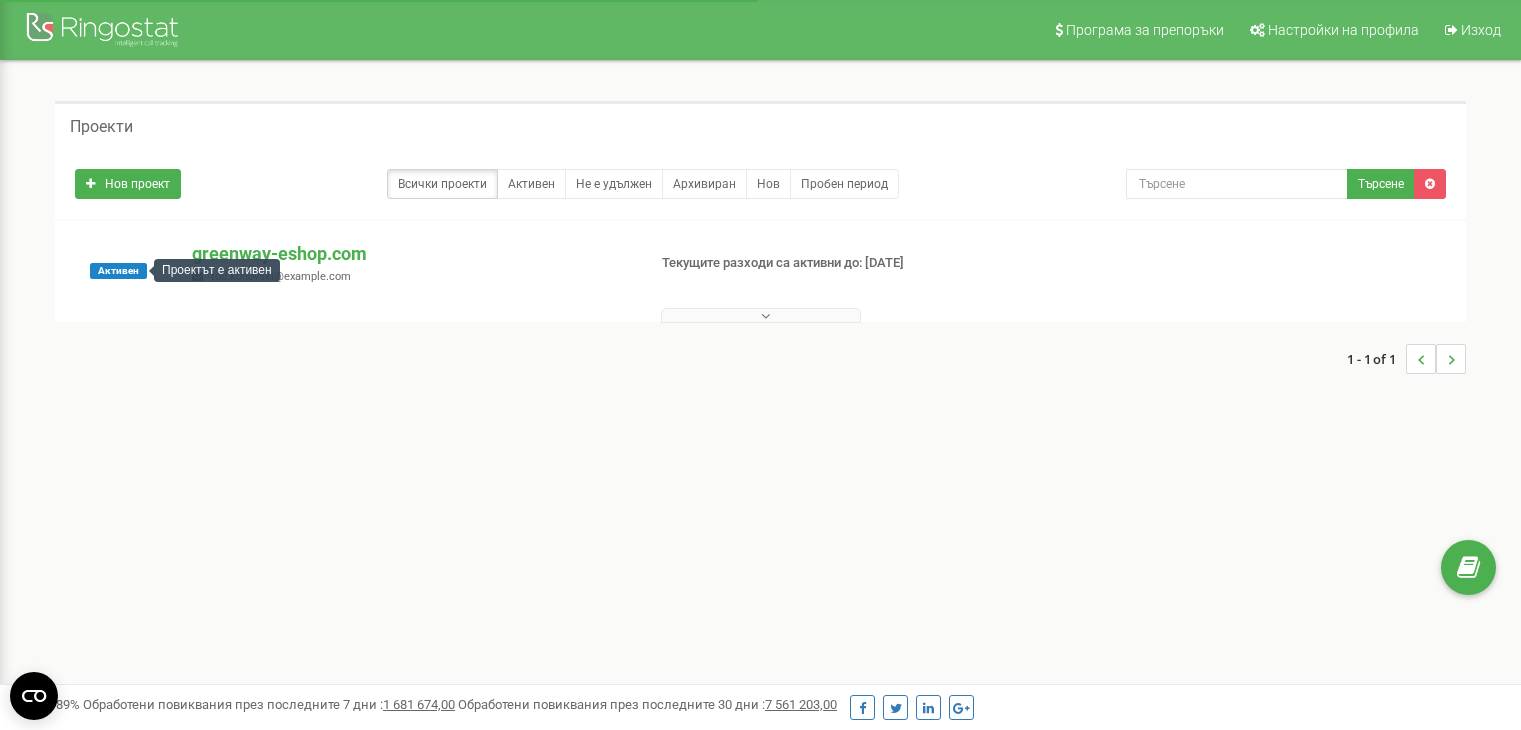 scroll, scrollTop: 0, scrollLeft: 0, axis: both 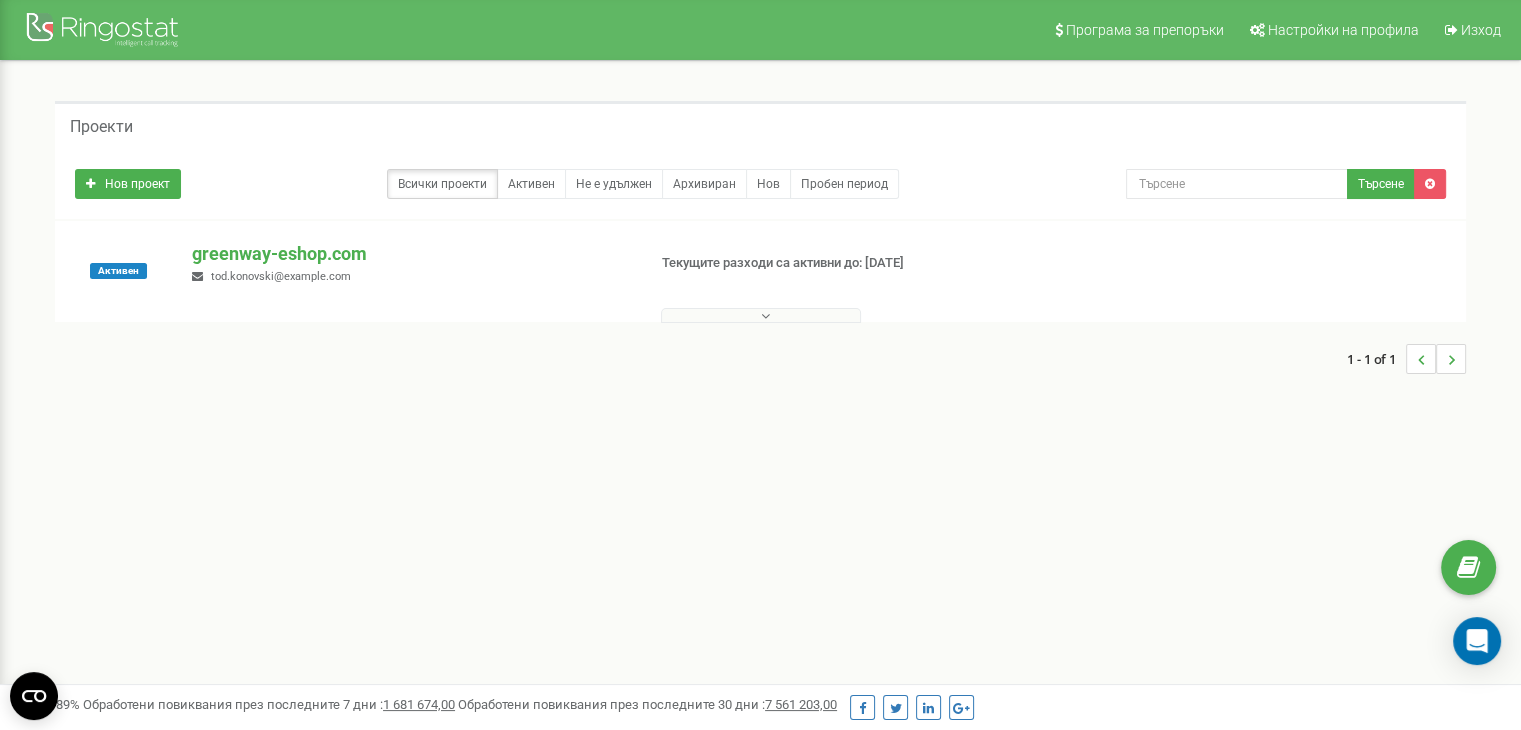 click at bounding box center [761, 315] 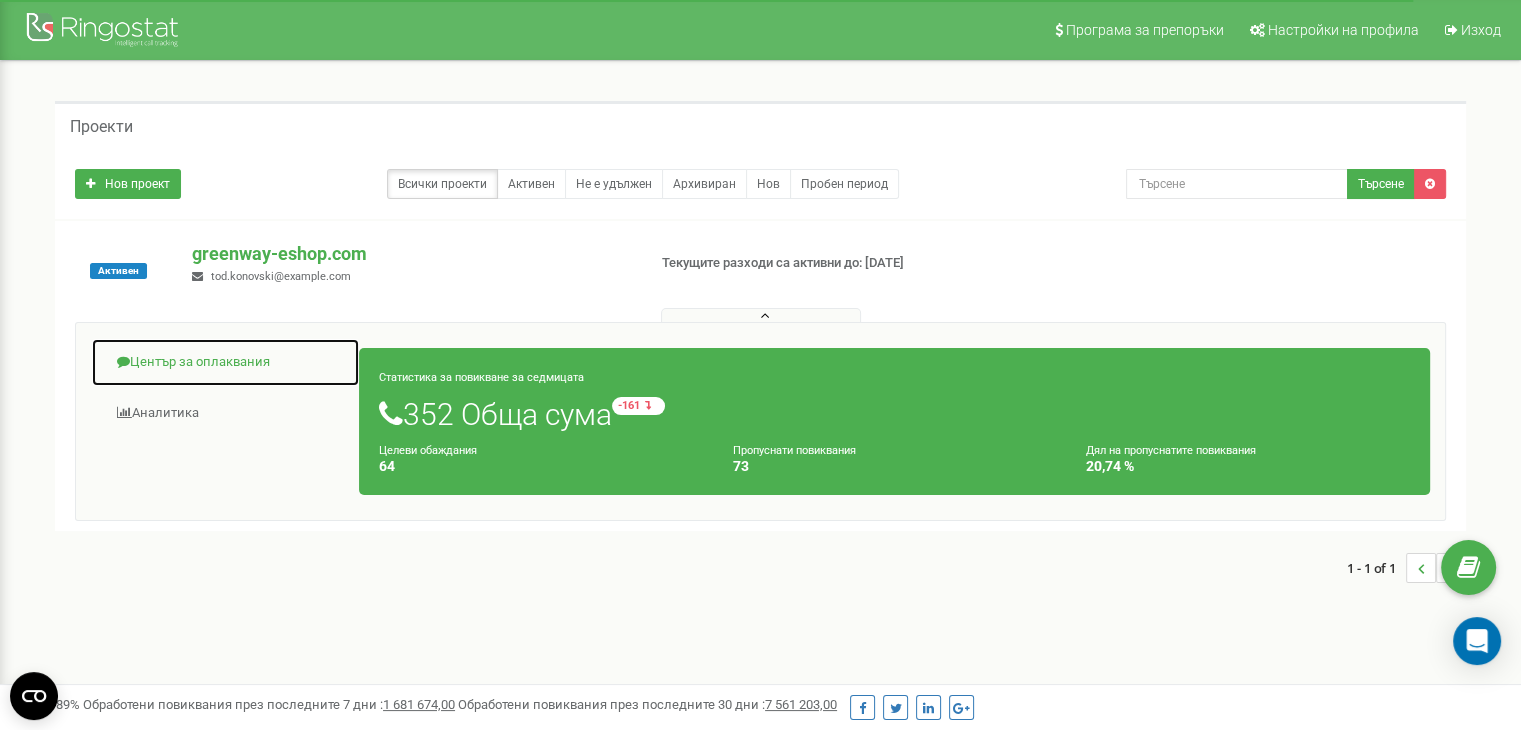 click on "Център за оплаквания" at bounding box center (225, 362) 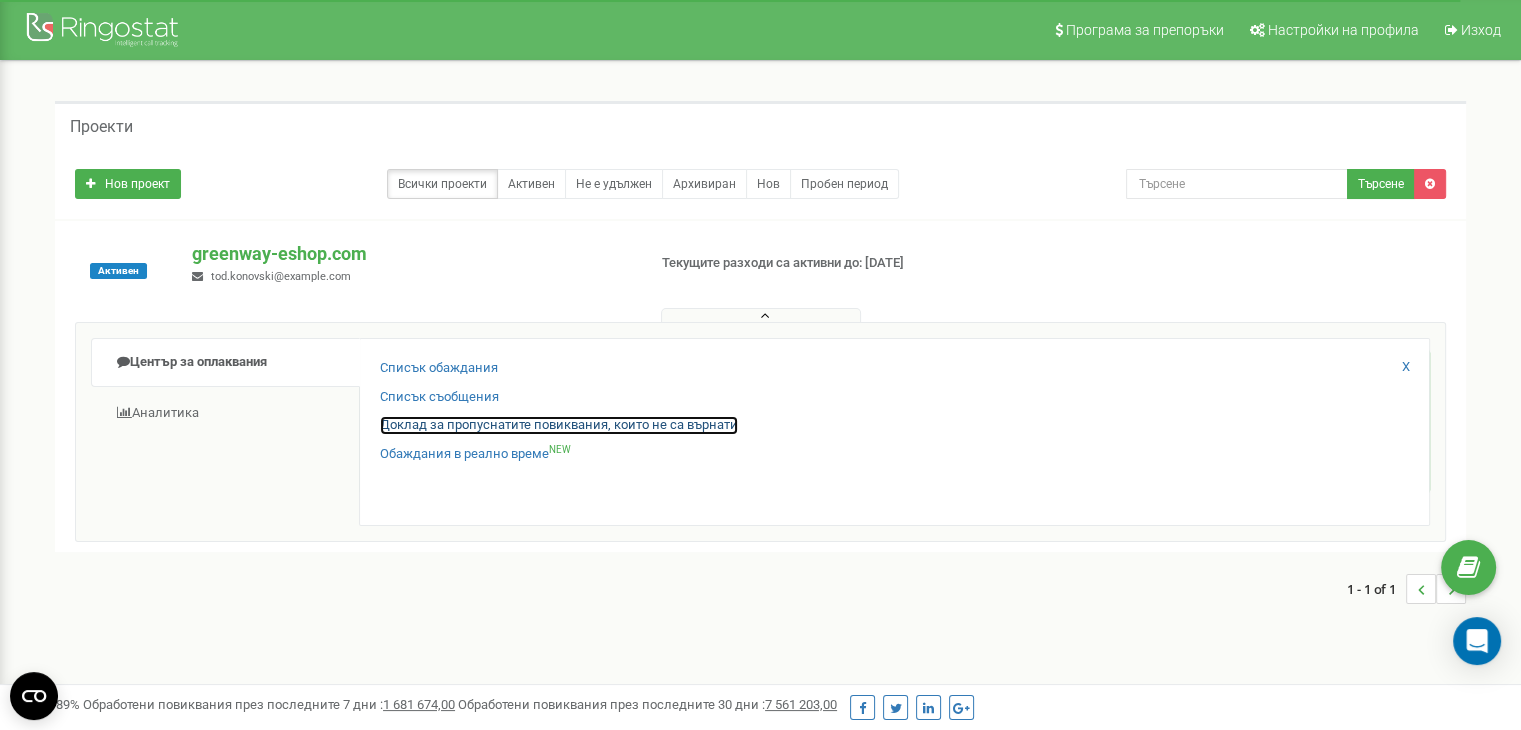 click on "Доклад за пропуснатите повиквания, които не са върнати" at bounding box center (559, 425) 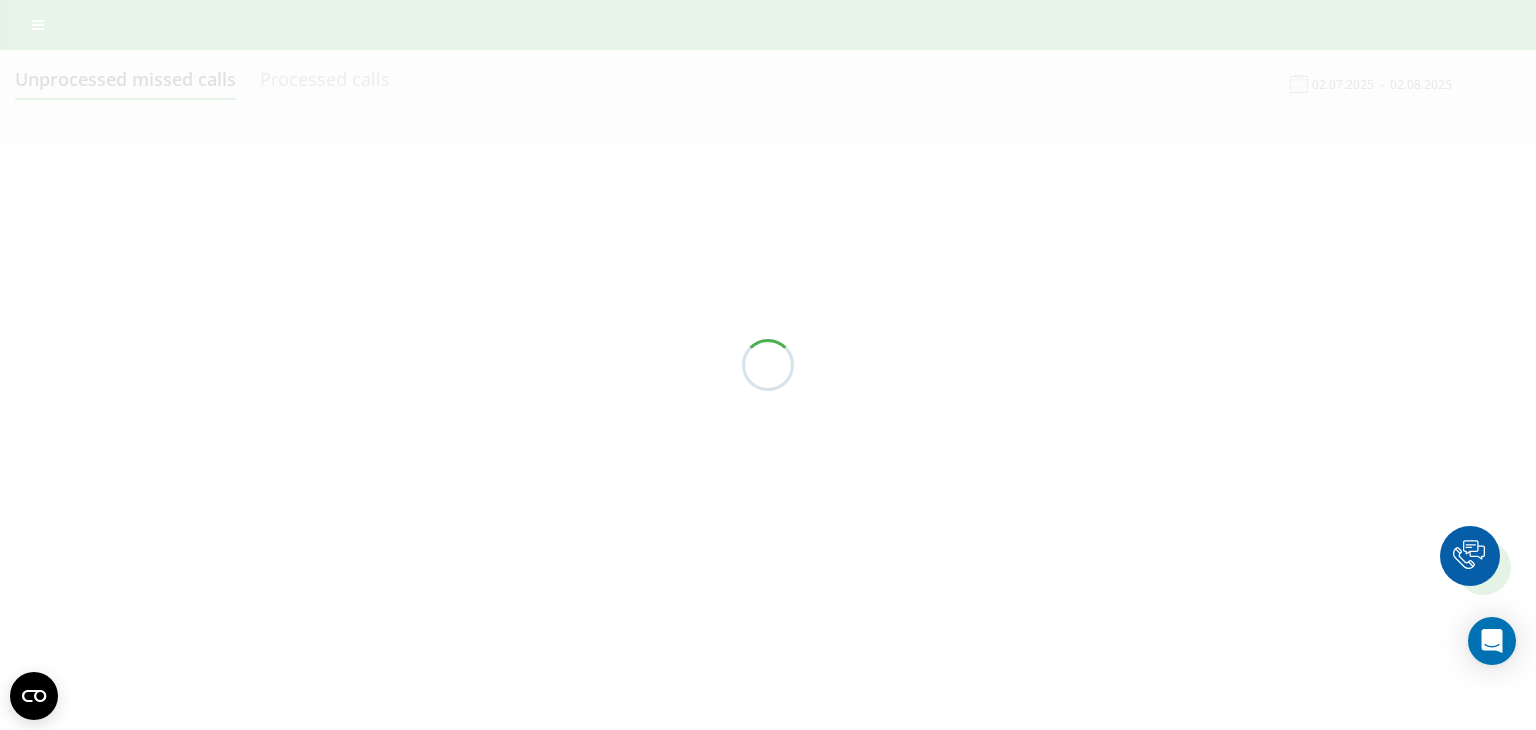 scroll, scrollTop: 0, scrollLeft: 0, axis: both 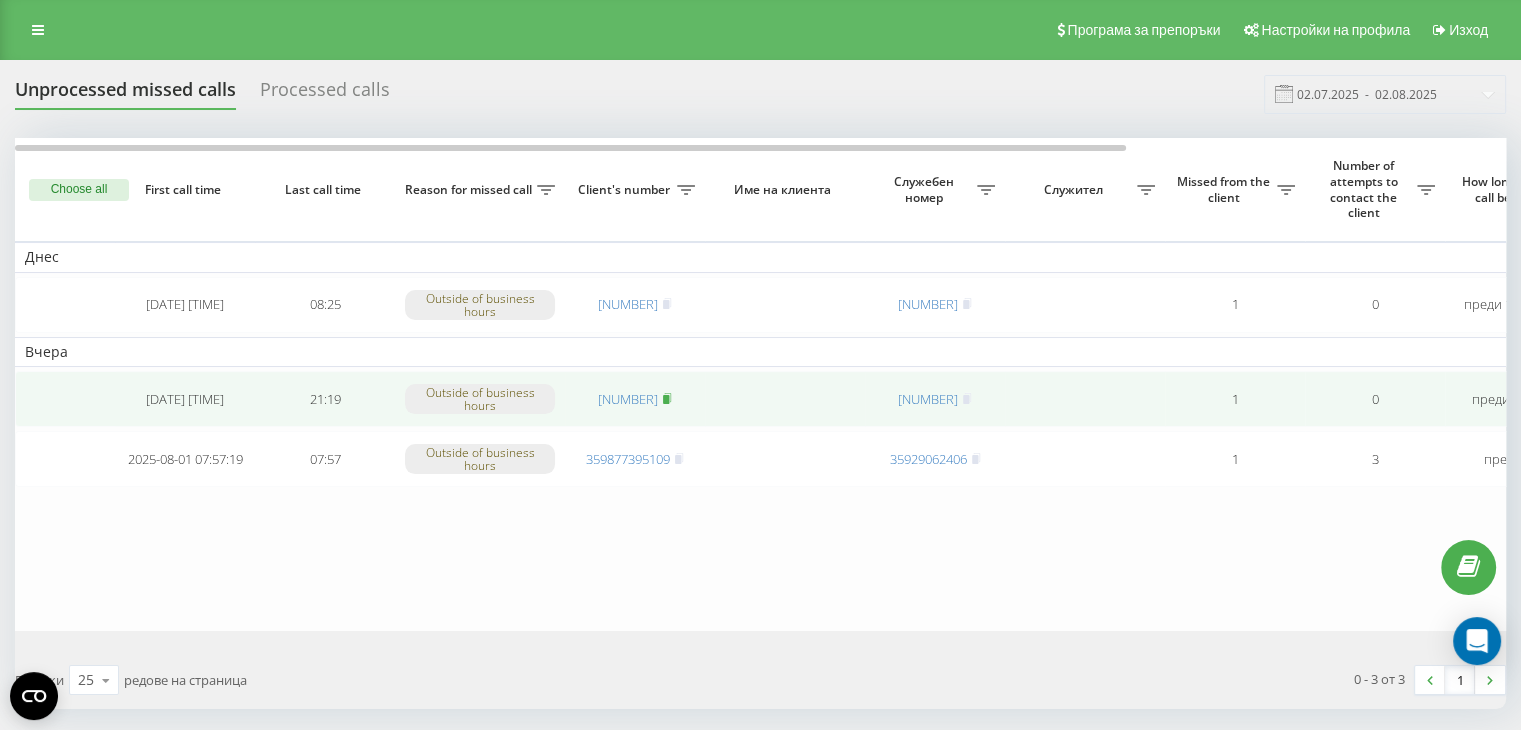 click 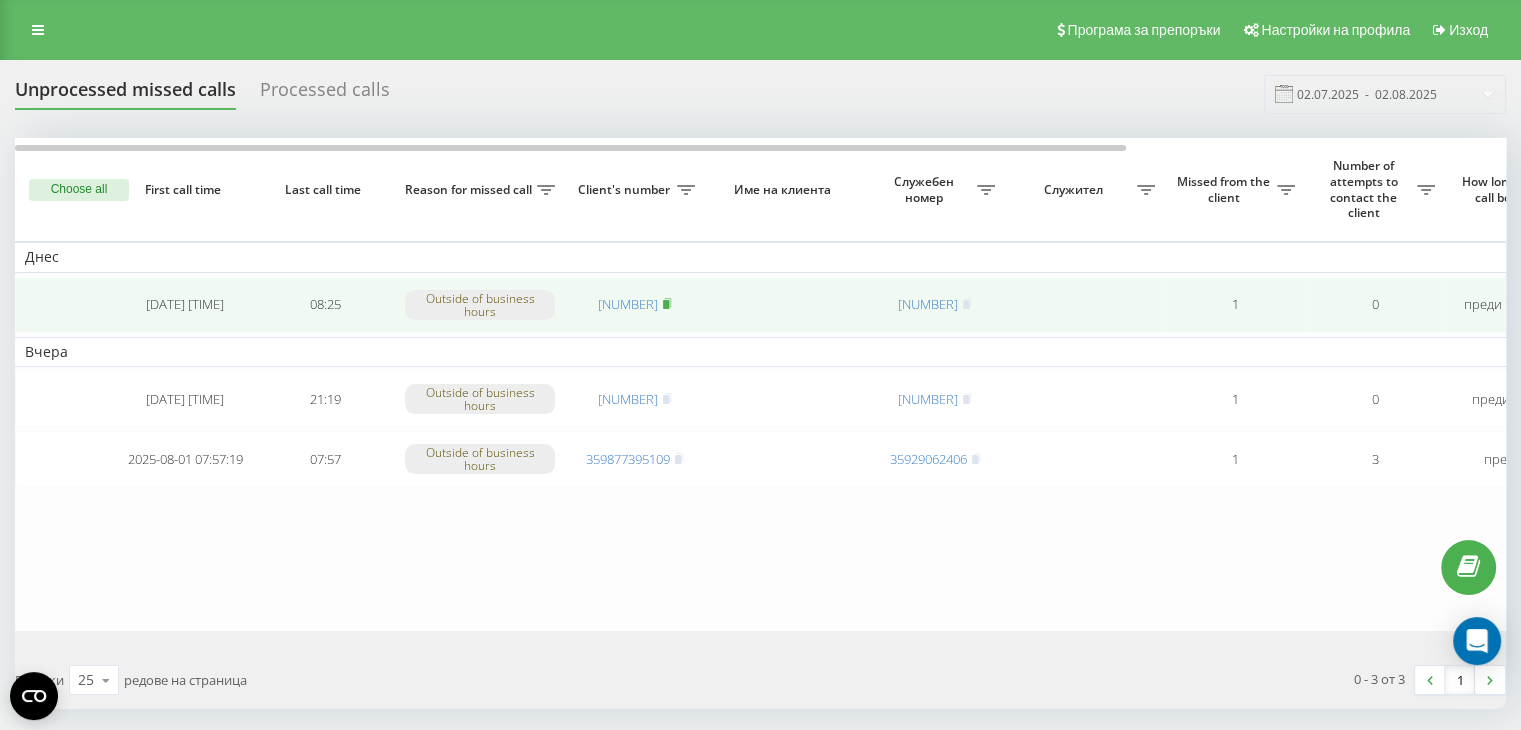 click 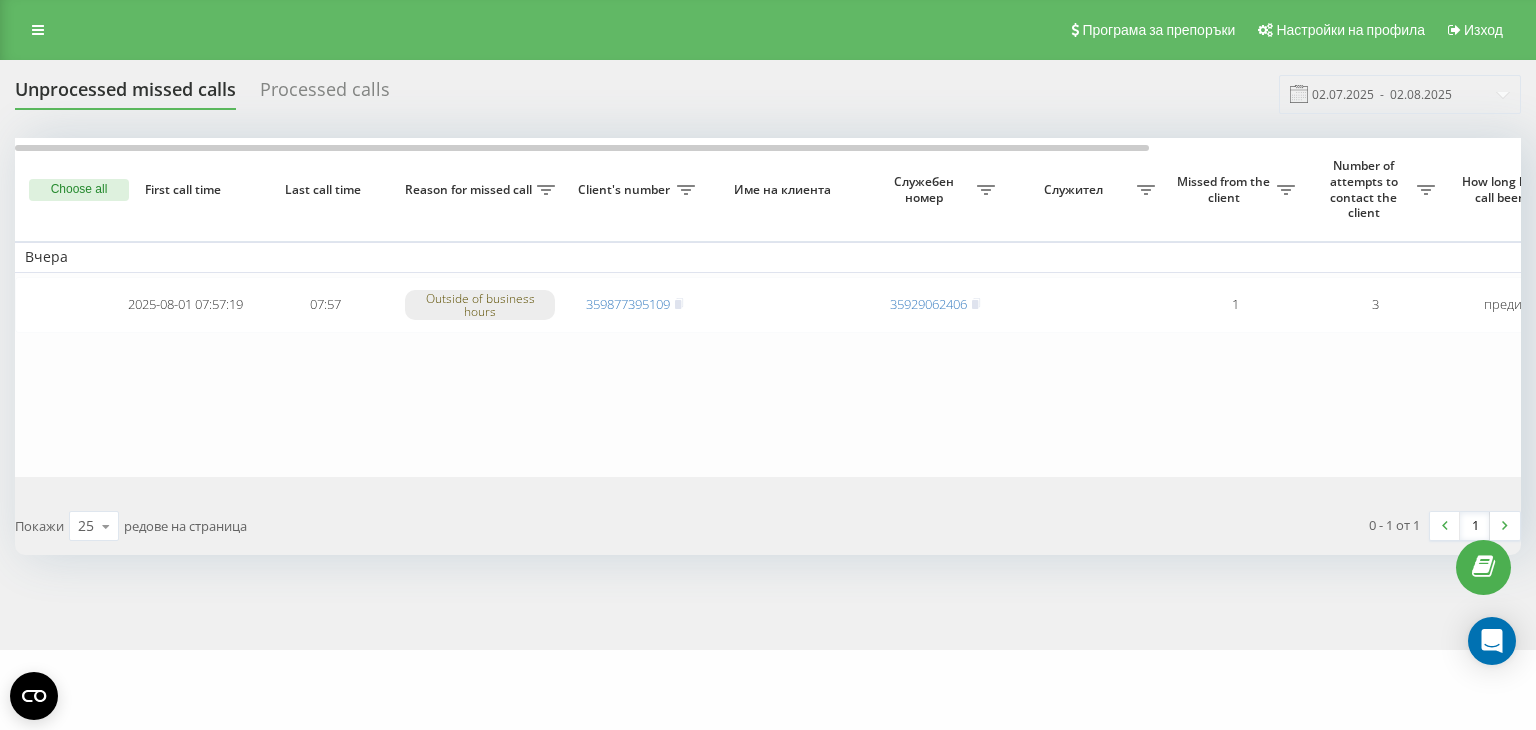 scroll, scrollTop: 0, scrollLeft: 0, axis: both 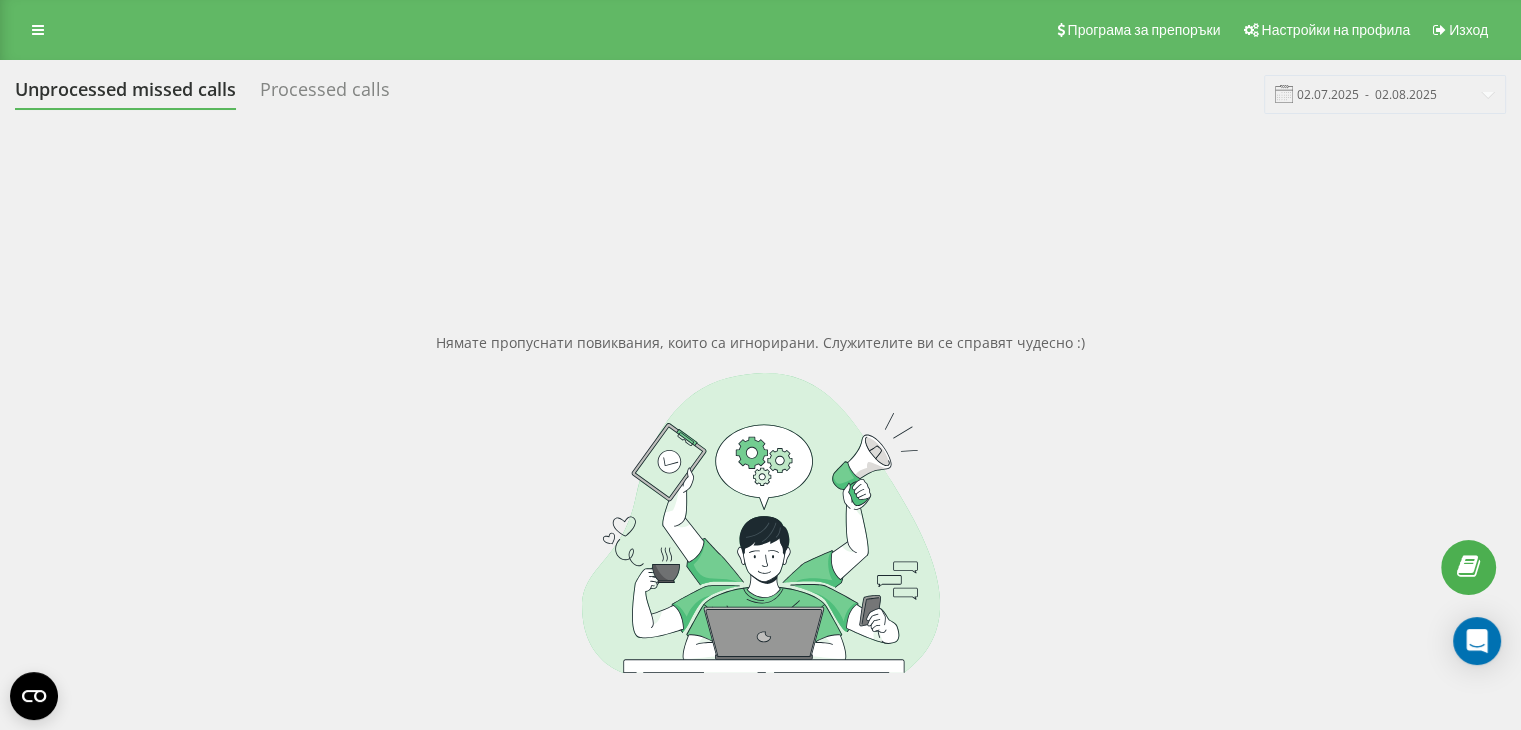 click on "Processed calls" at bounding box center [325, 94] 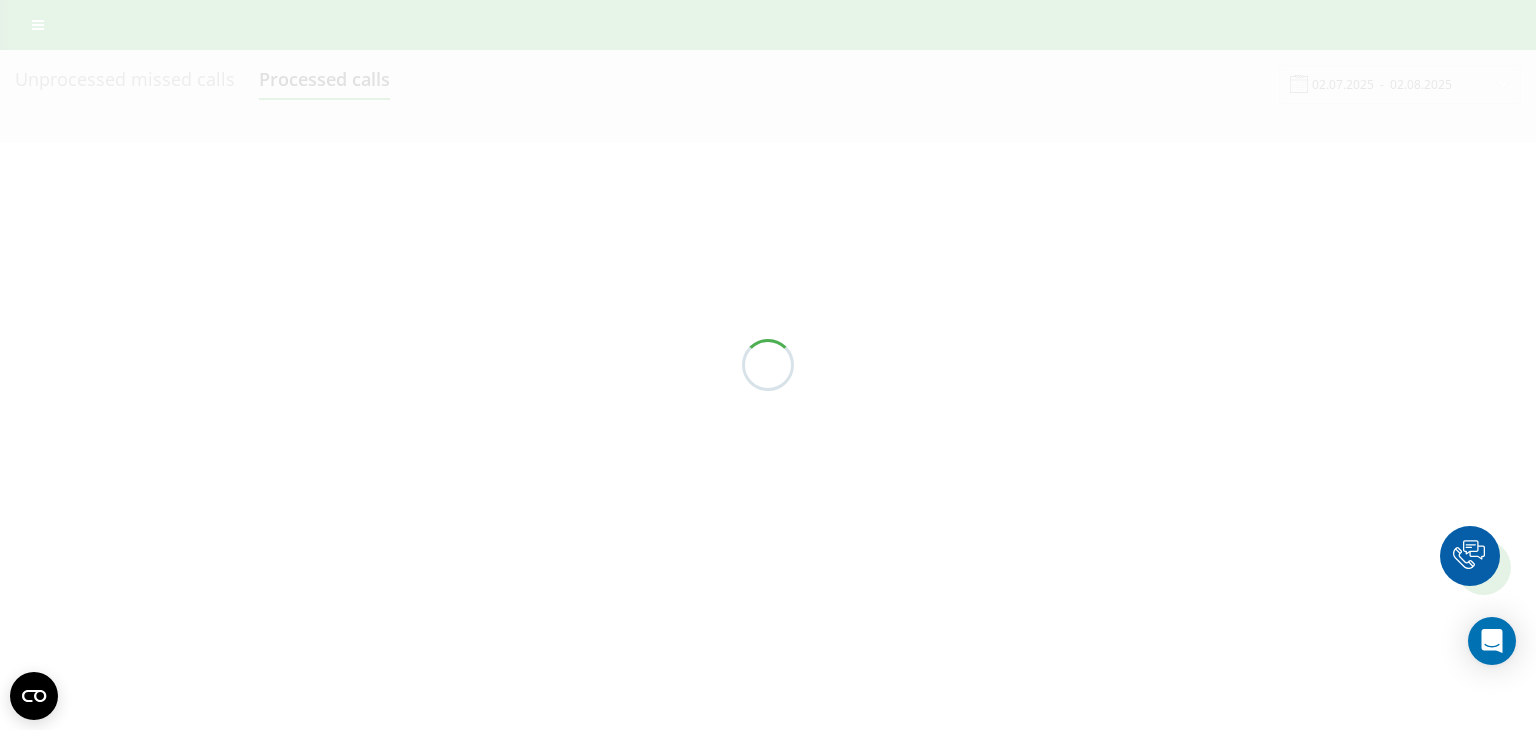 scroll, scrollTop: 0, scrollLeft: 0, axis: both 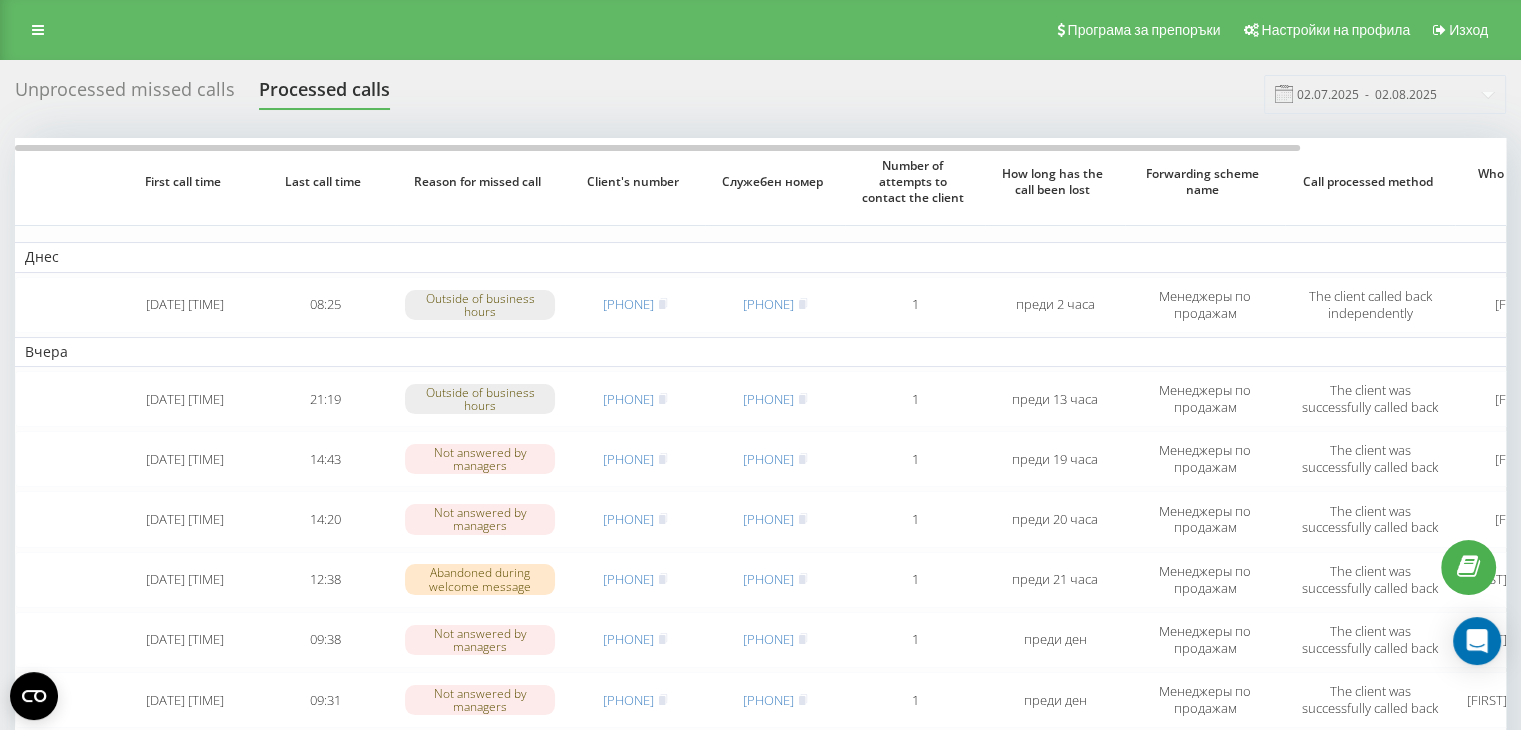 click on "Unprocessed missed calls" at bounding box center (125, 94) 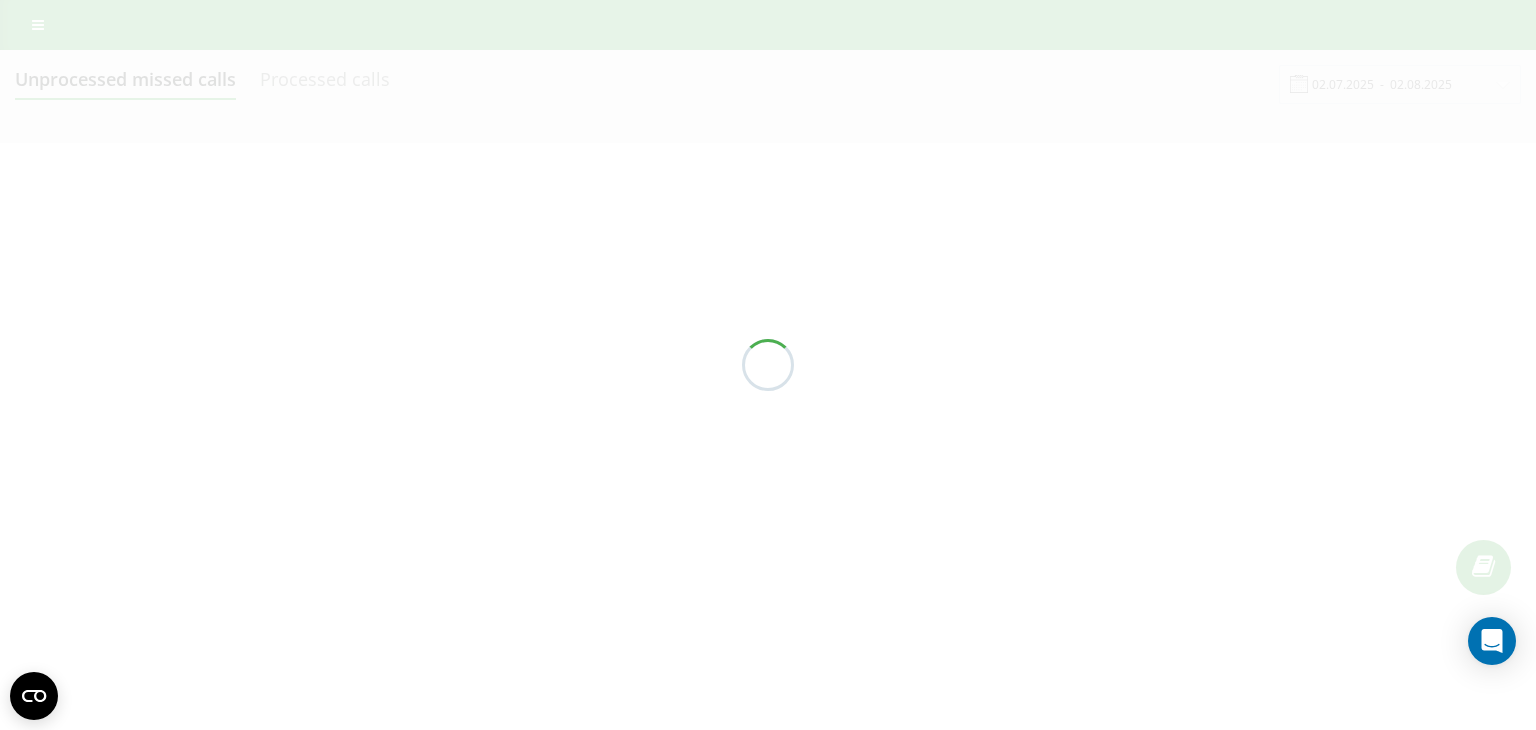scroll, scrollTop: 0, scrollLeft: 0, axis: both 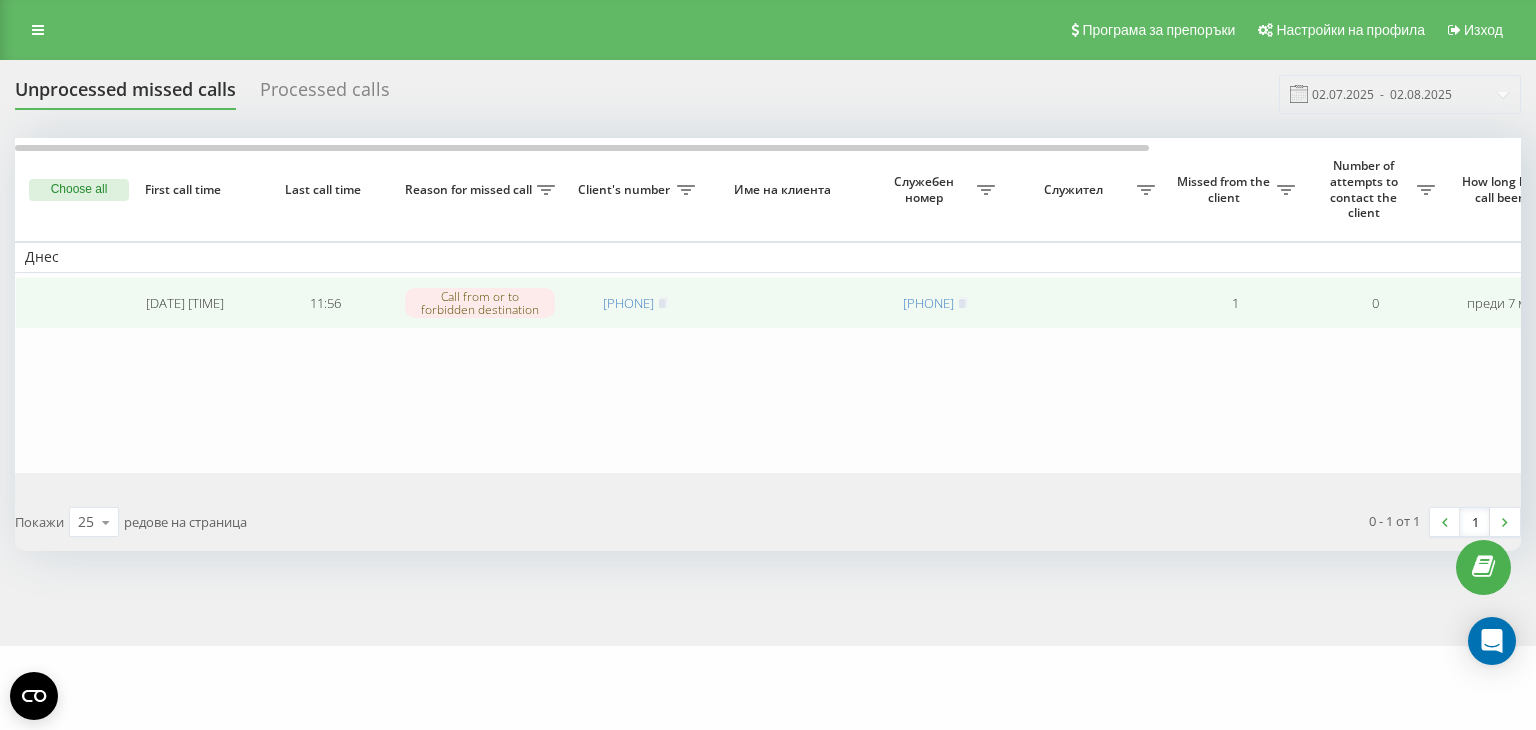 click on "[PHONE]" at bounding box center (635, 303) 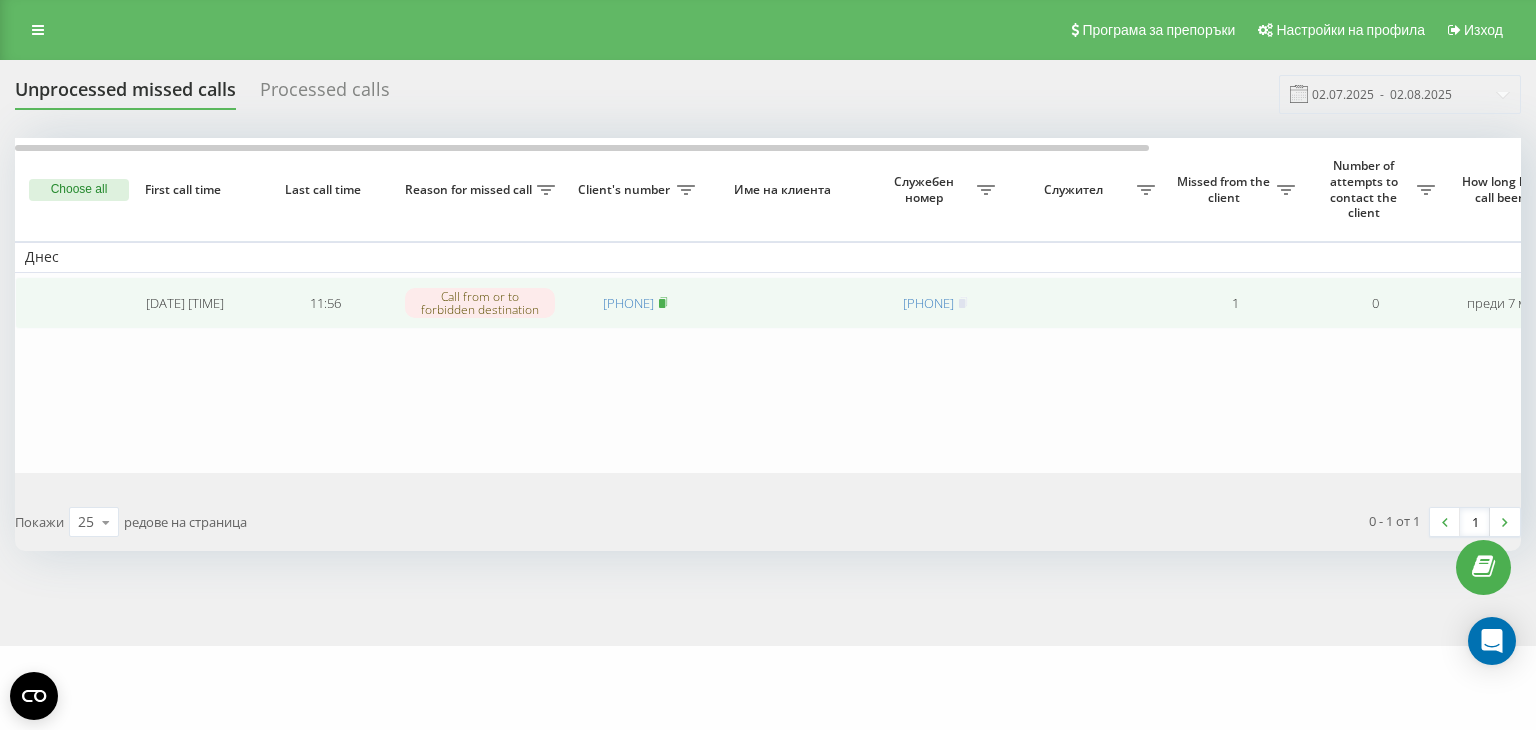 click 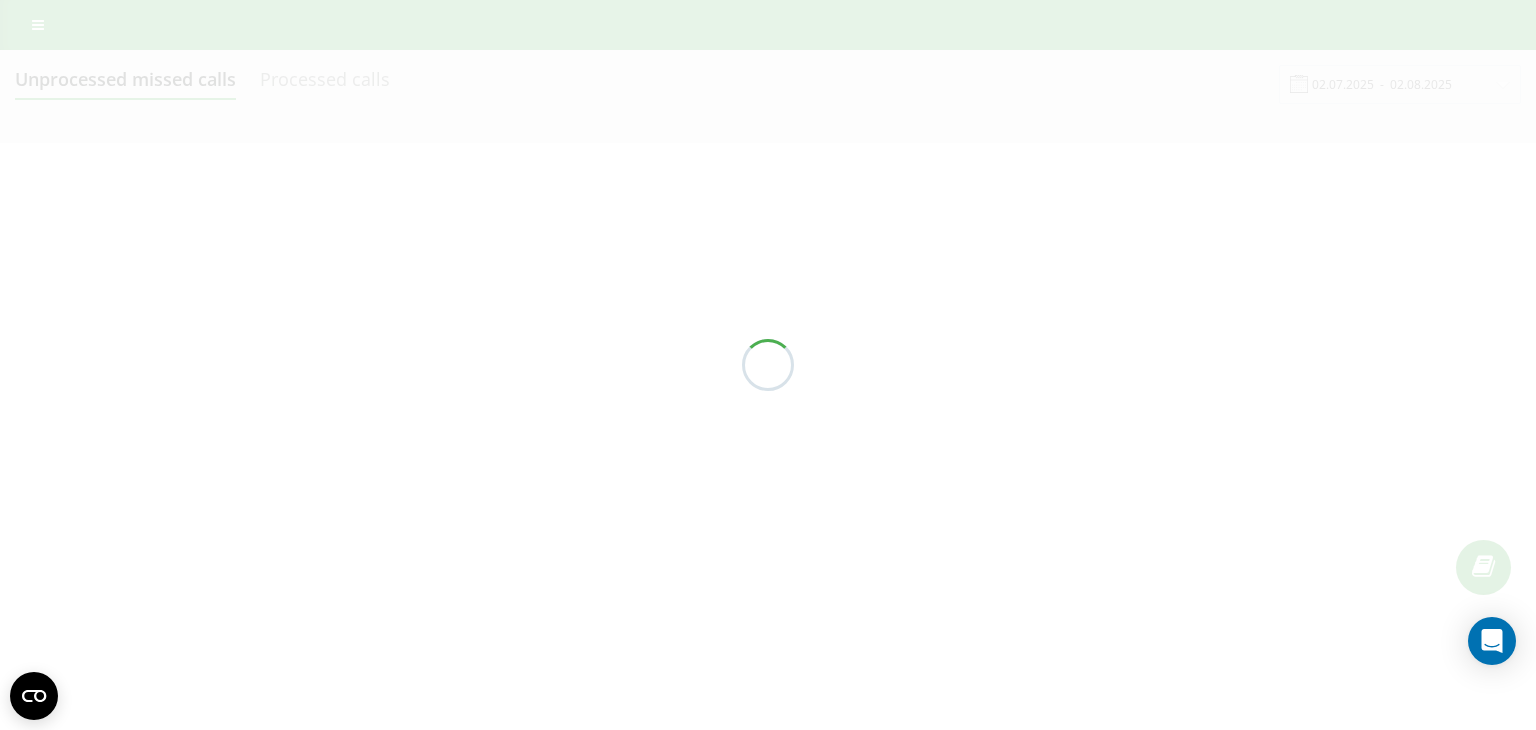 scroll, scrollTop: 0, scrollLeft: 0, axis: both 